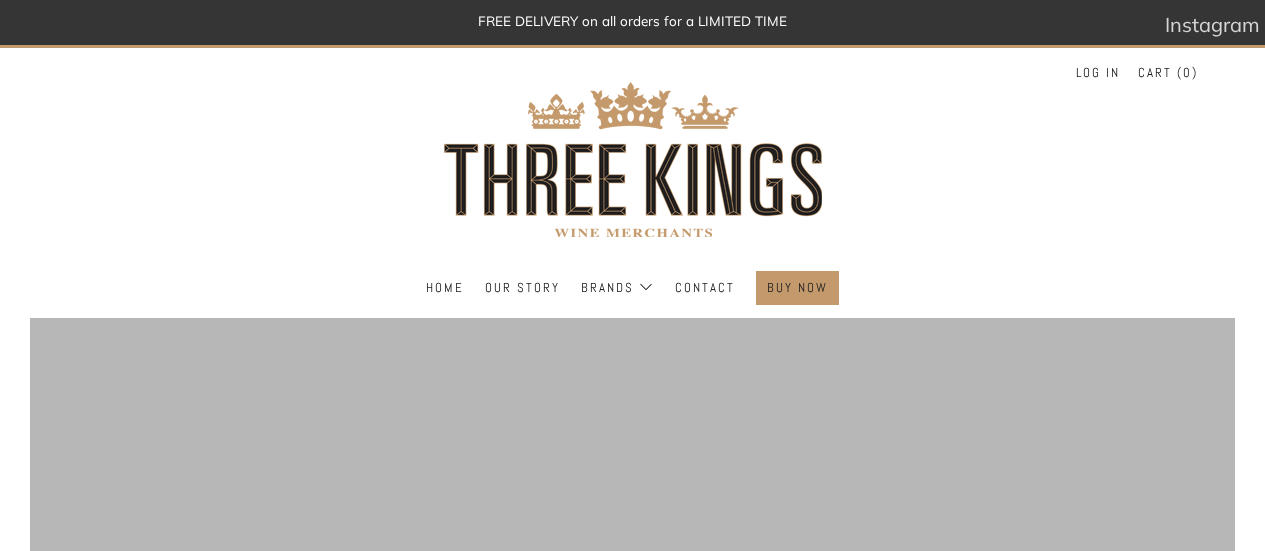 scroll, scrollTop: 0, scrollLeft: 0, axis: both 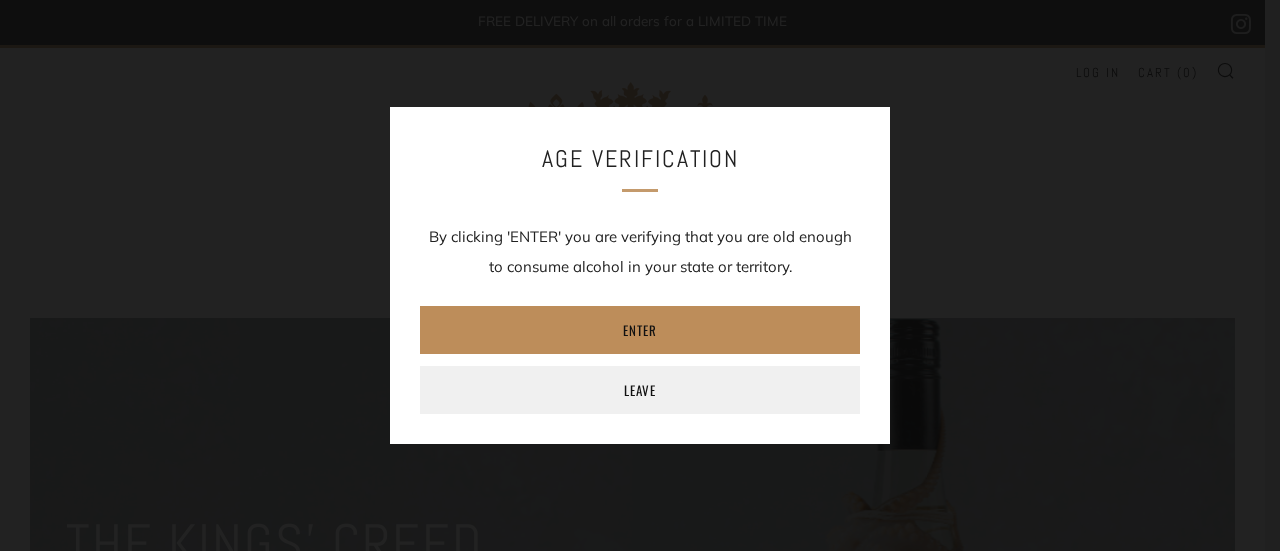 click on "Enter" at bounding box center (640, 330) 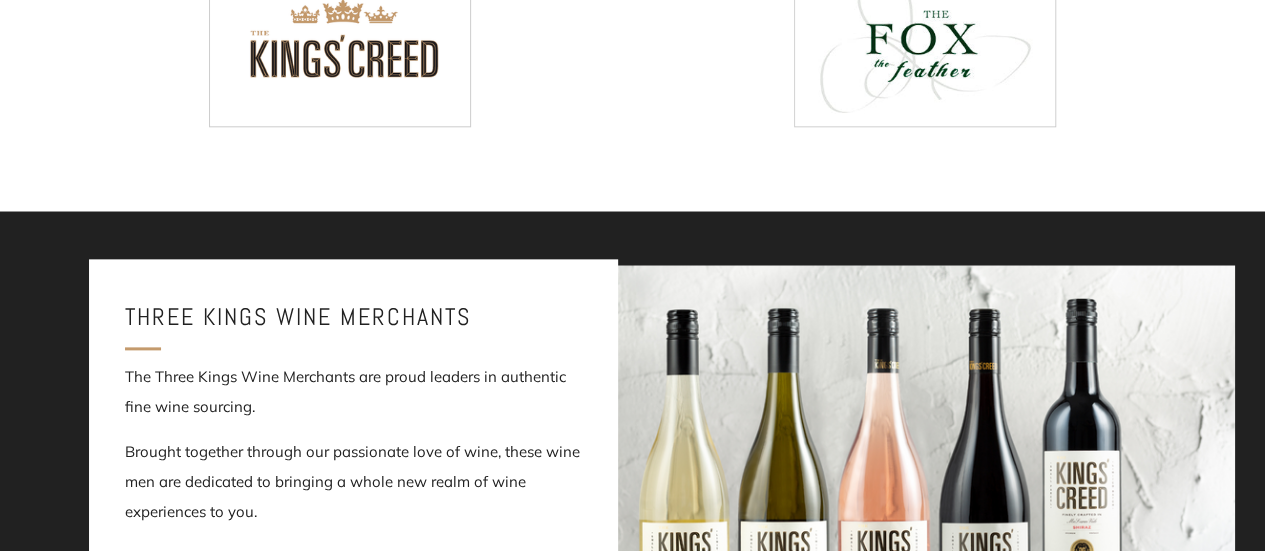 scroll, scrollTop: 0, scrollLeft: 0, axis: both 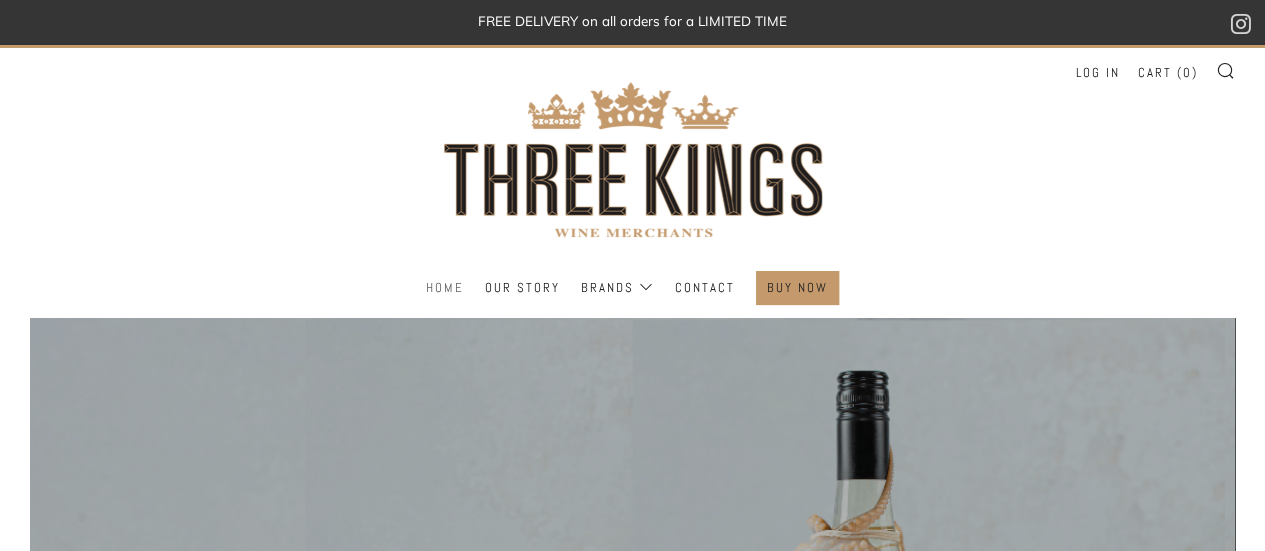 click on "Home" at bounding box center [445, 288] 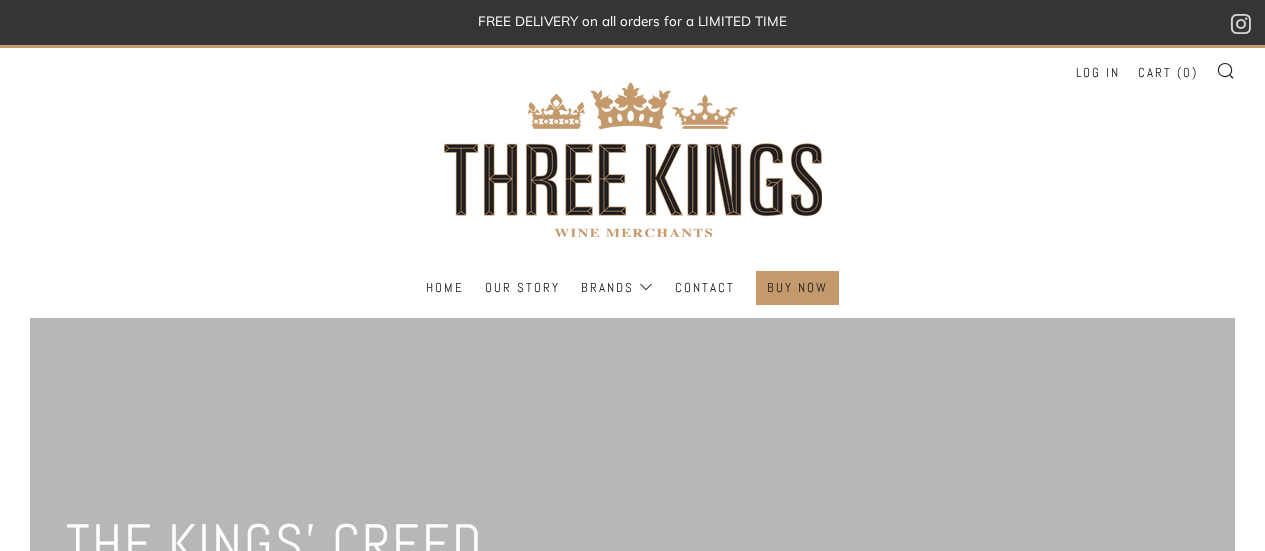 scroll, scrollTop: 0, scrollLeft: 0, axis: both 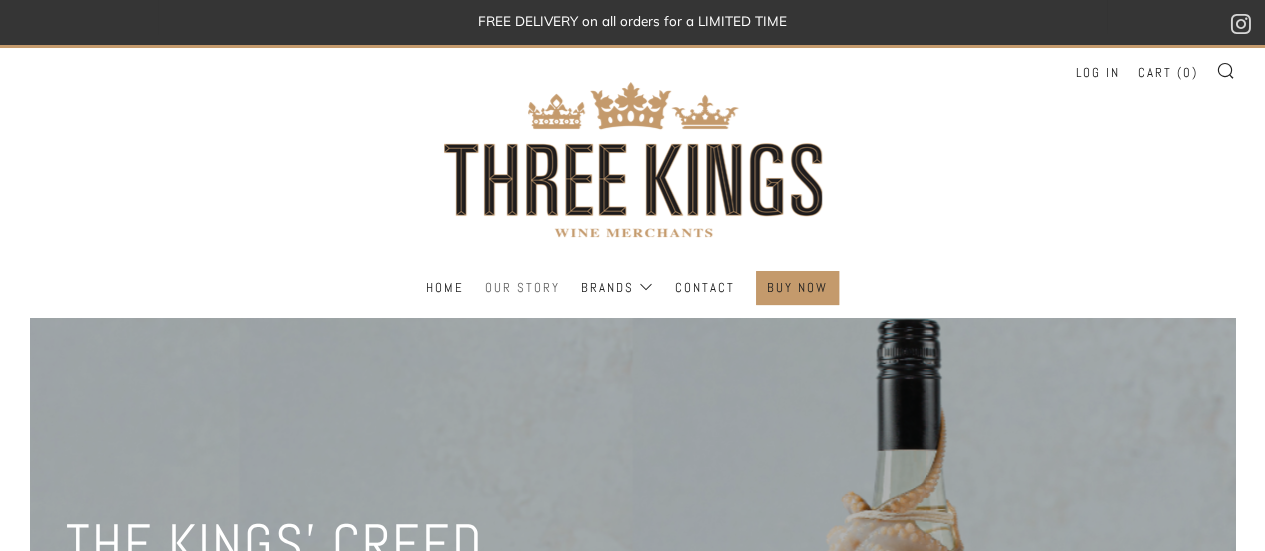 click on "Our Story" at bounding box center (522, 288) 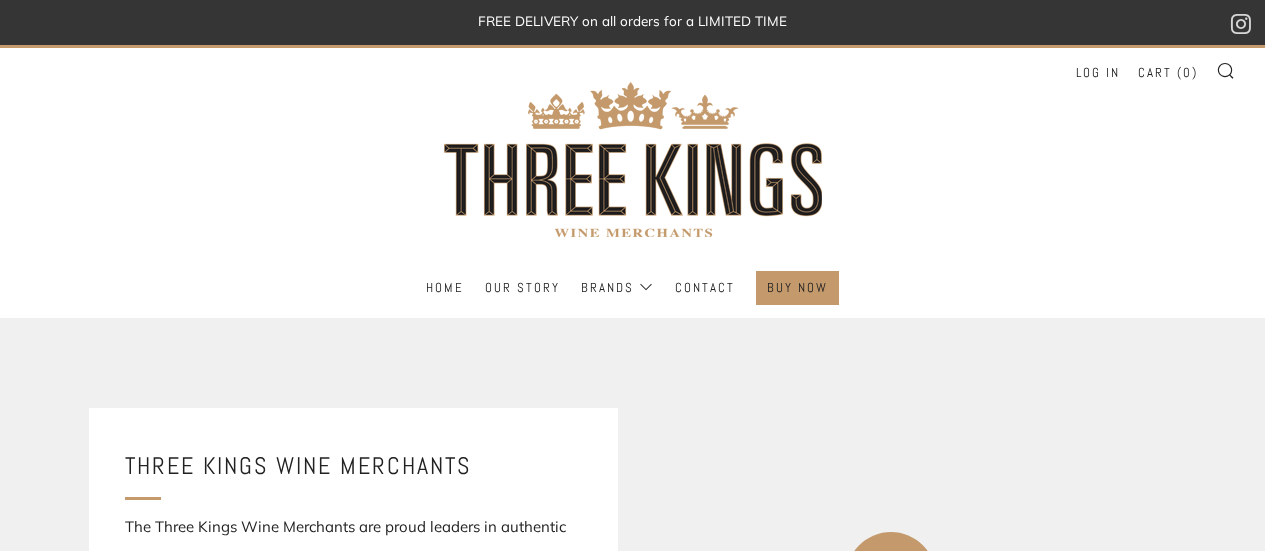 scroll, scrollTop: 0, scrollLeft: 0, axis: both 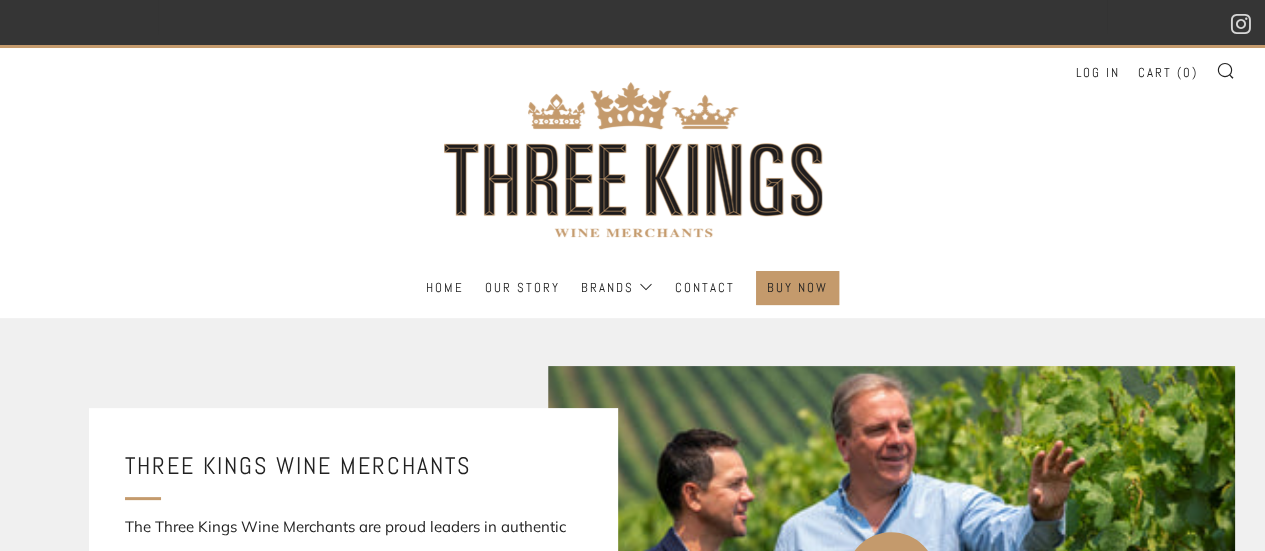 drag, startPoint x: 1260, startPoint y: 95, endPoint x: 1279, endPoint y: 203, distance: 109.65856 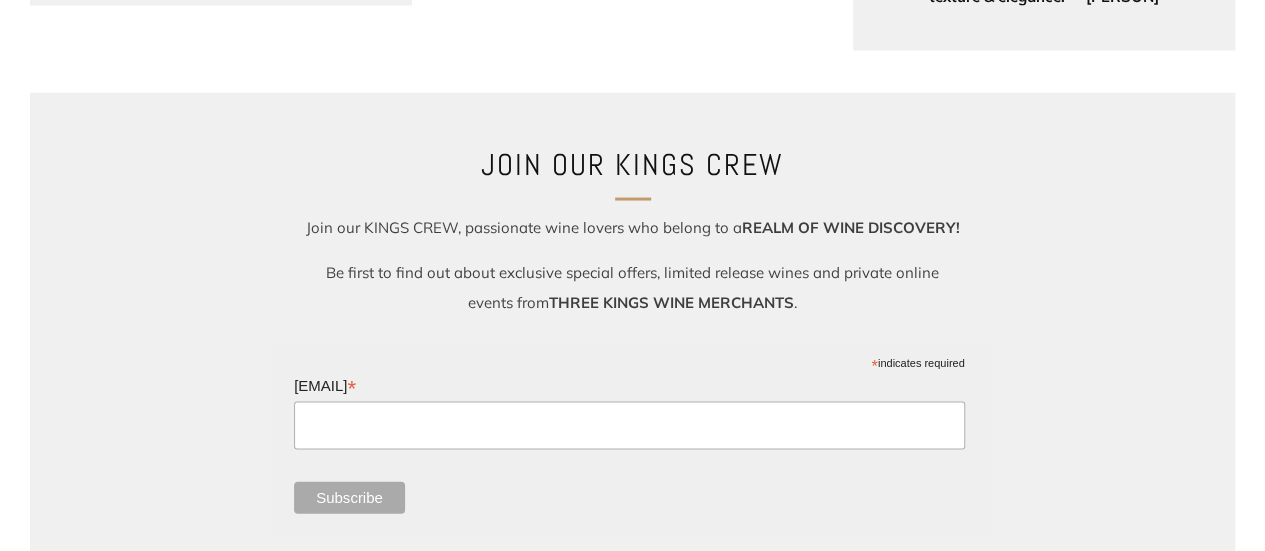 scroll, scrollTop: 1934, scrollLeft: 0, axis: vertical 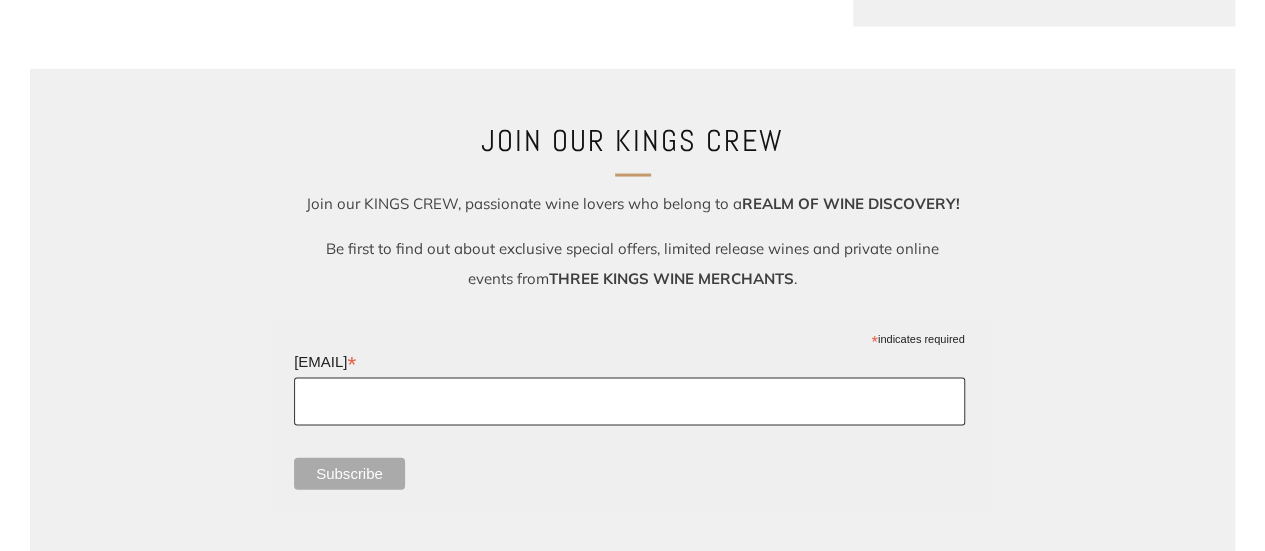 click on "Email Address   *" at bounding box center (629, 402) 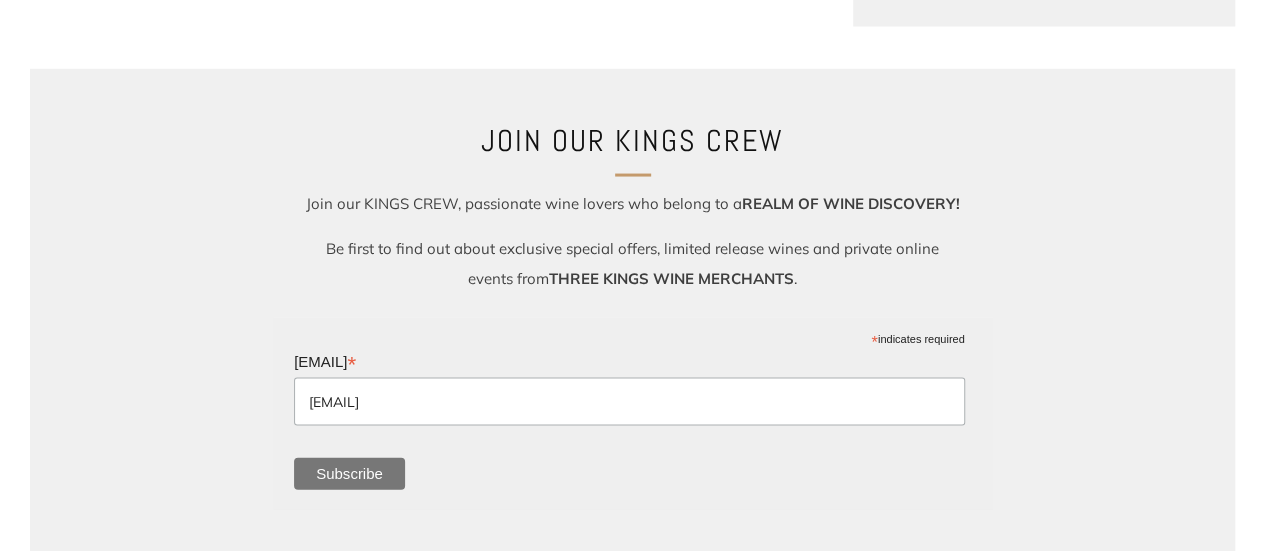 click on "Subscribe" at bounding box center [349, 474] 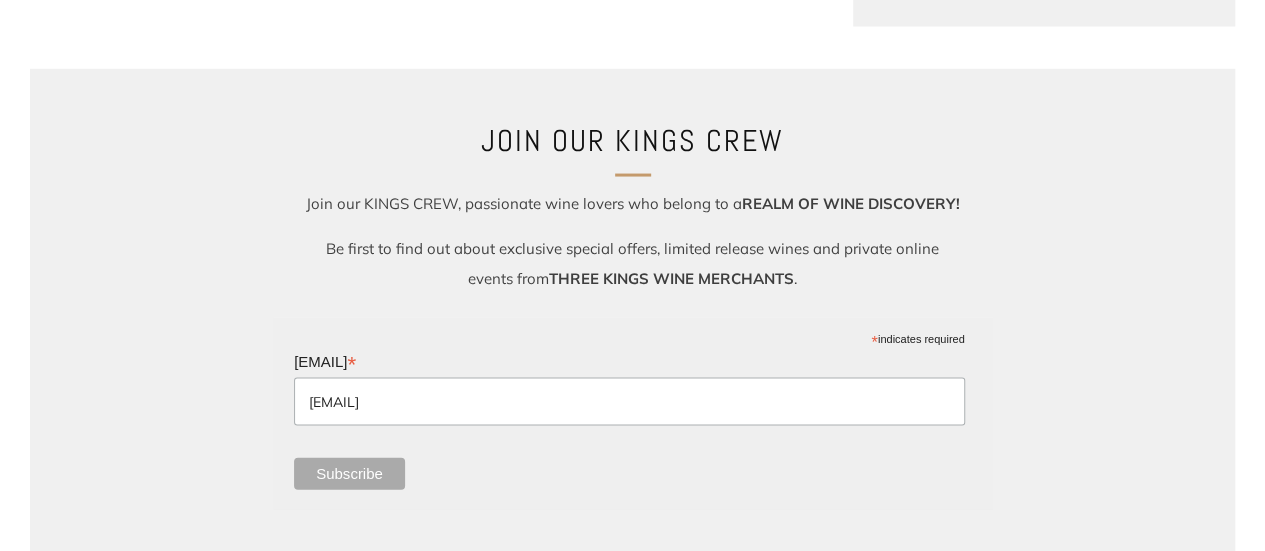 drag, startPoint x: 356, startPoint y: 441, endPoint x: 629, endPoint y: 482, distance: 276.06158 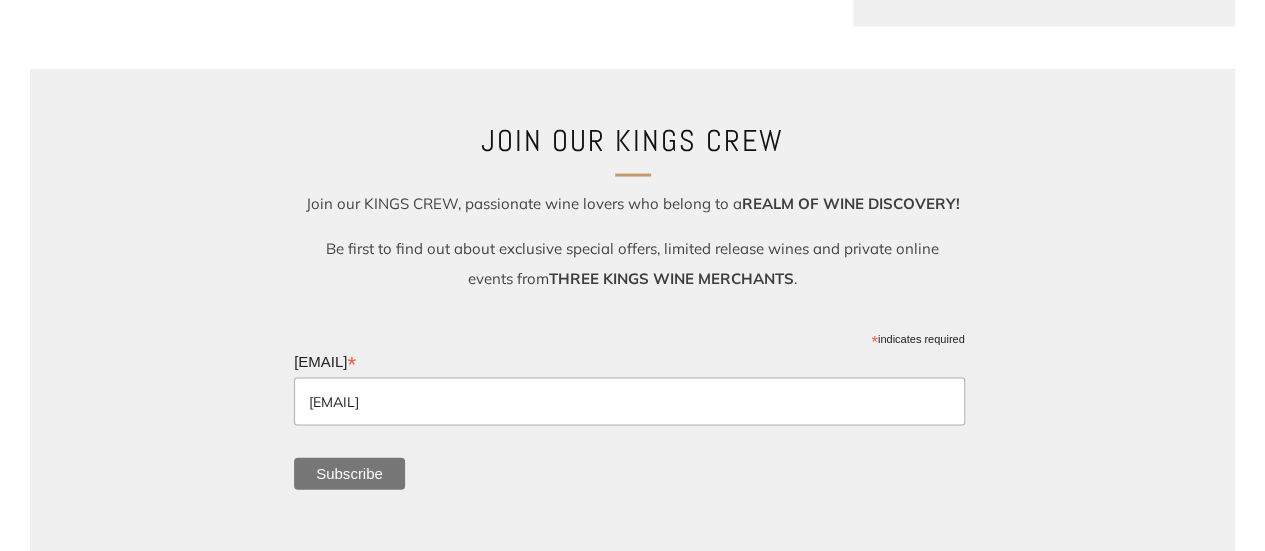 click on "Subscribe" at bounding box center [349, 474] 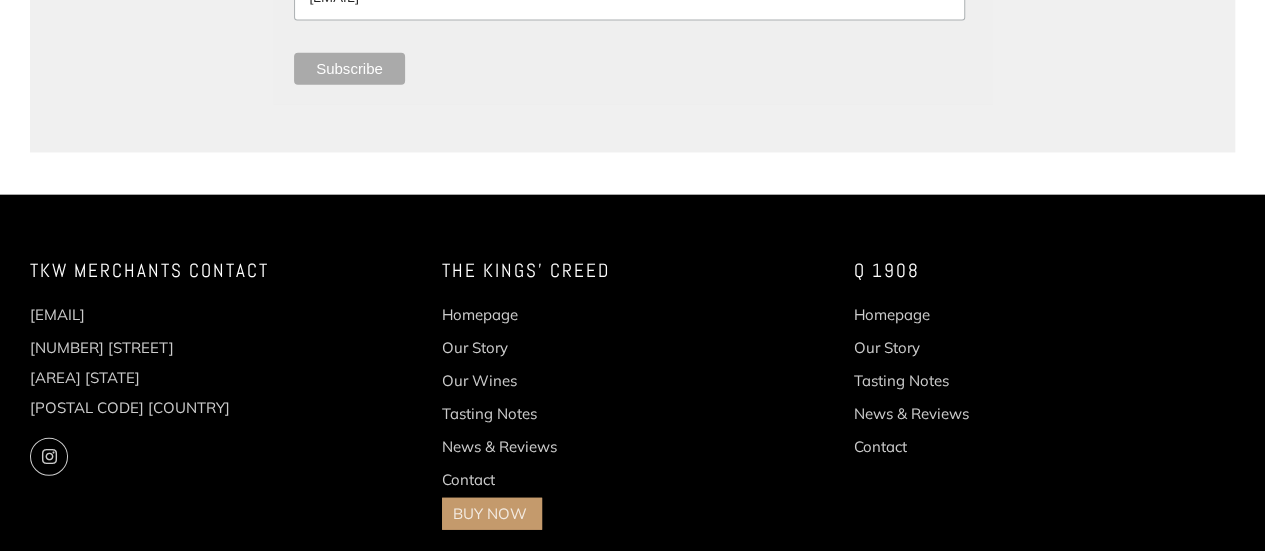 scroll, scrollTop: 2335, scrollLeft: 0, axis: vertical 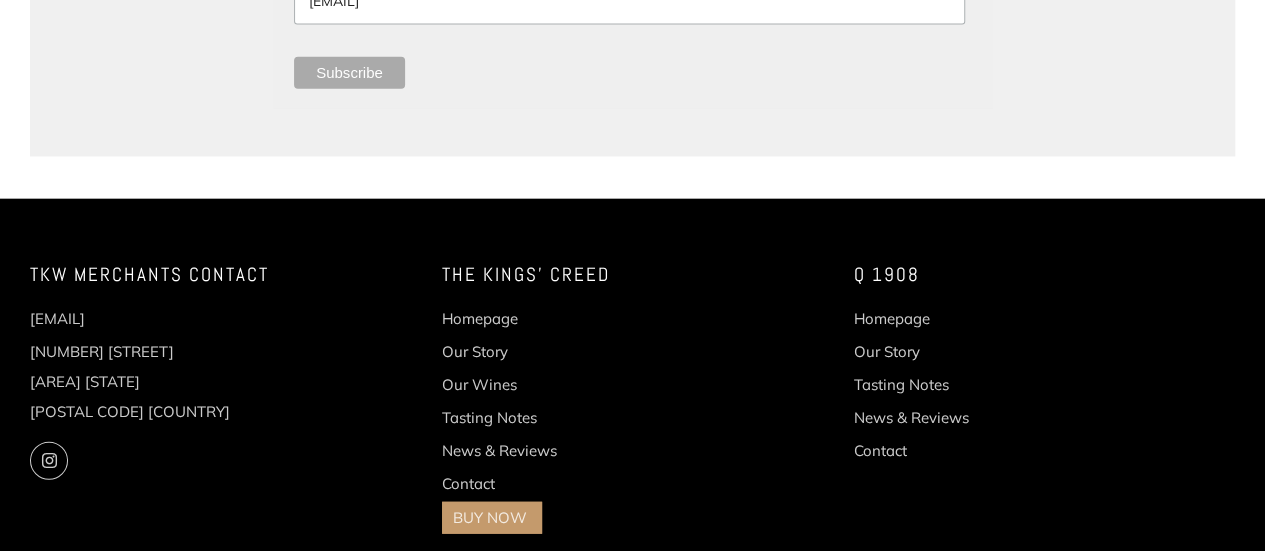 click on "Homepage" at bounding box center (633, 319) 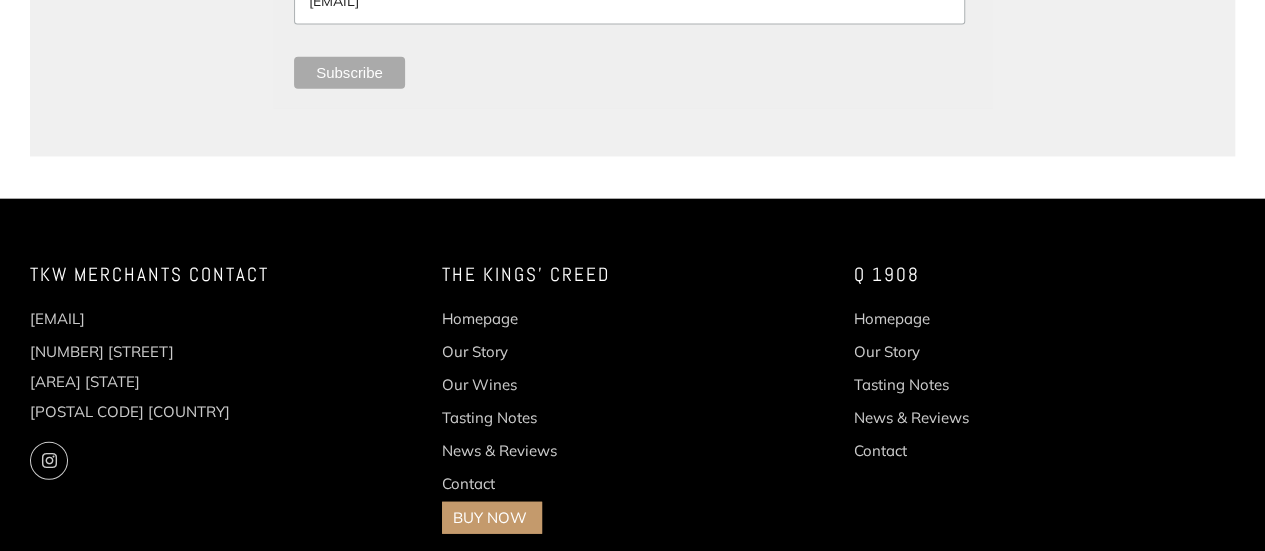 click on "BUY NOW" at bounding box center [490, 517] 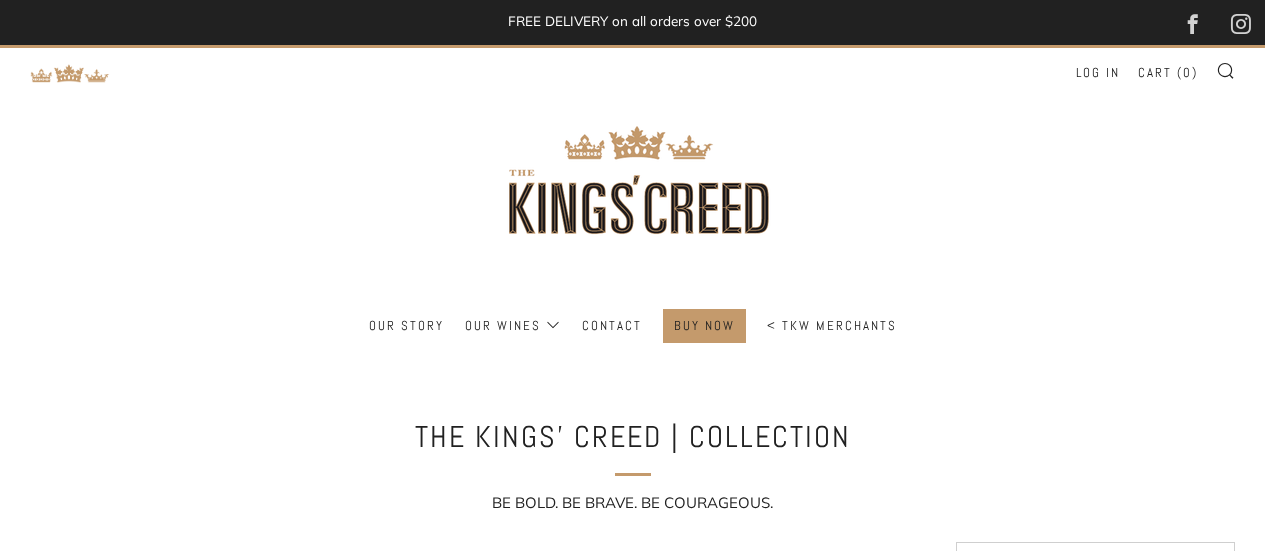 scroll, scrollTop: 0, scrollLeft: 0, axis: both 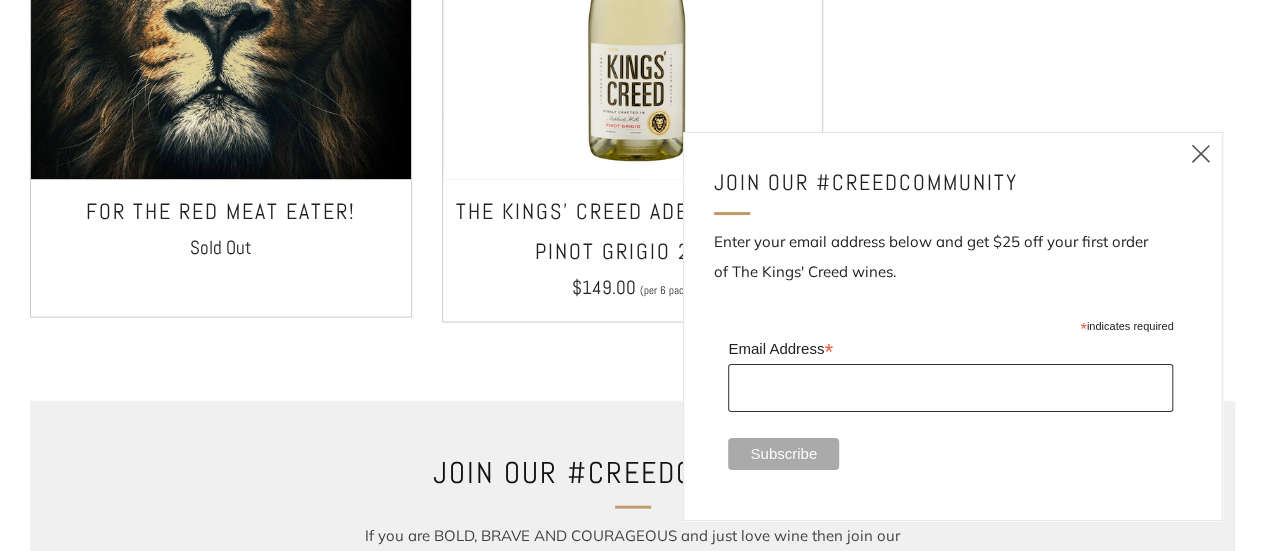 click on "Email Address   *" at bounding box center (950, 388) 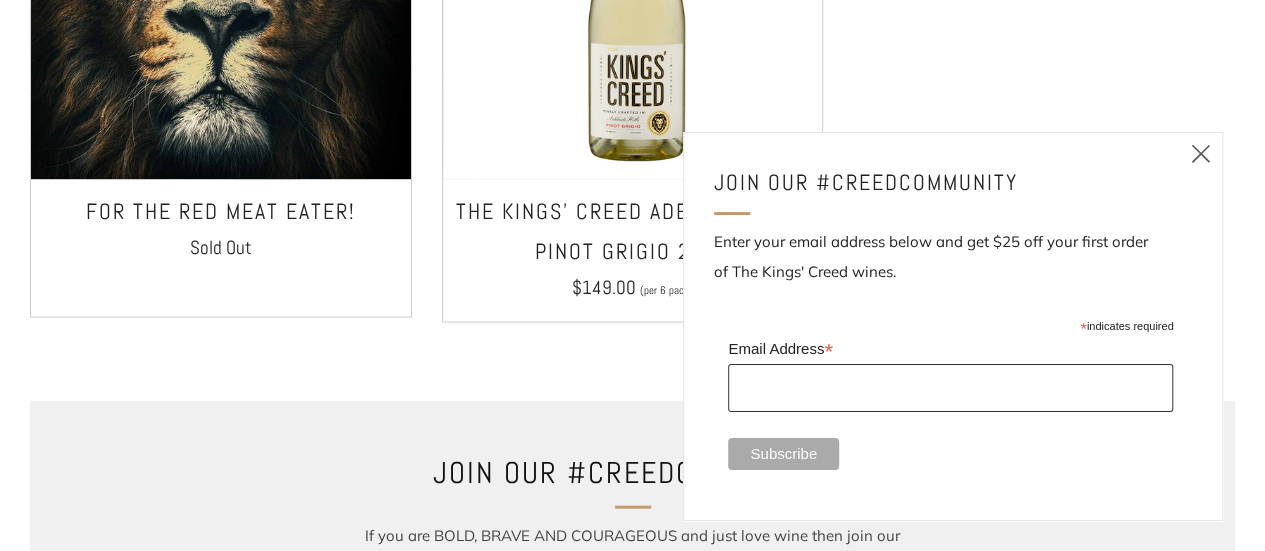 type on "Paul.Rogers@education.vic.gov.au" 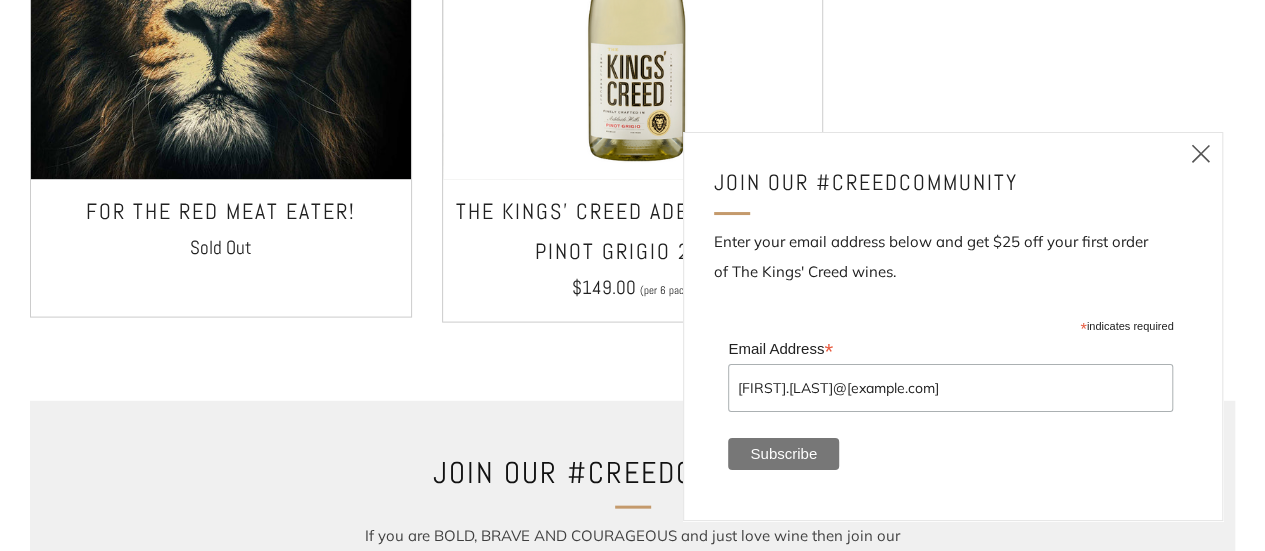 click on "Subscribe" at bounding box center (783, 454) 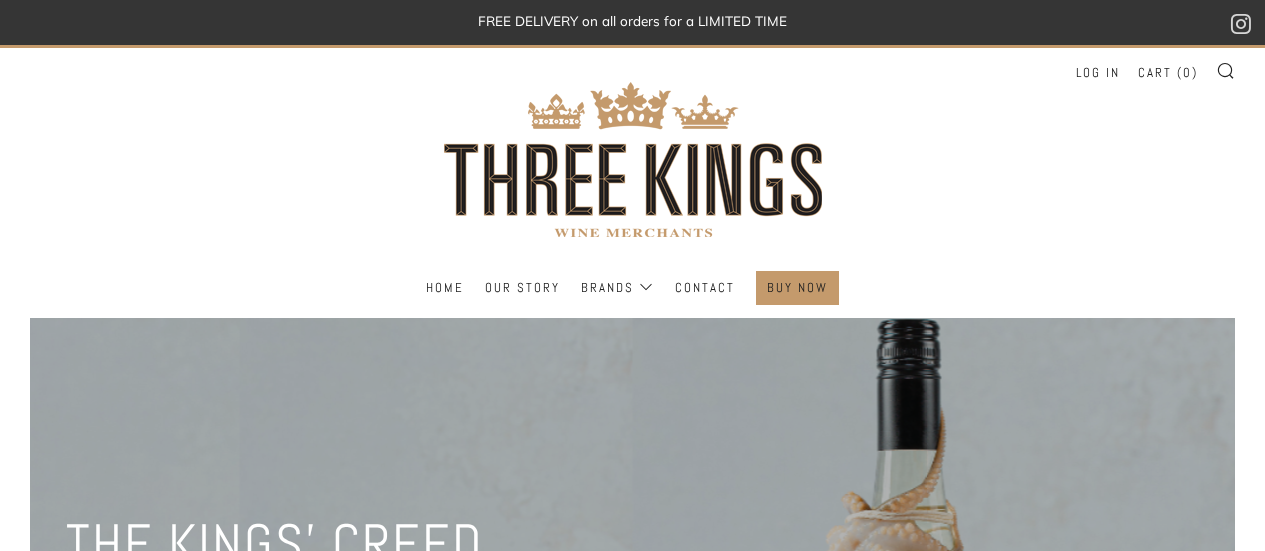 scroll, scrollTop: 0, scrollLeft: 0, axis: both 